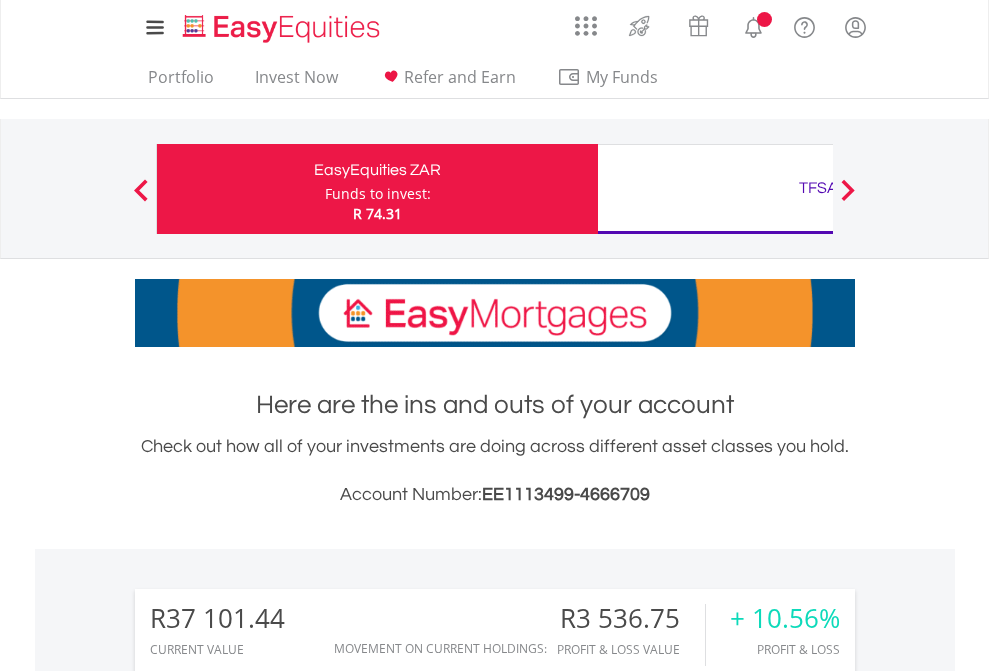 scroll, scrollTop: 0, scrollLeft: 0, axis: both 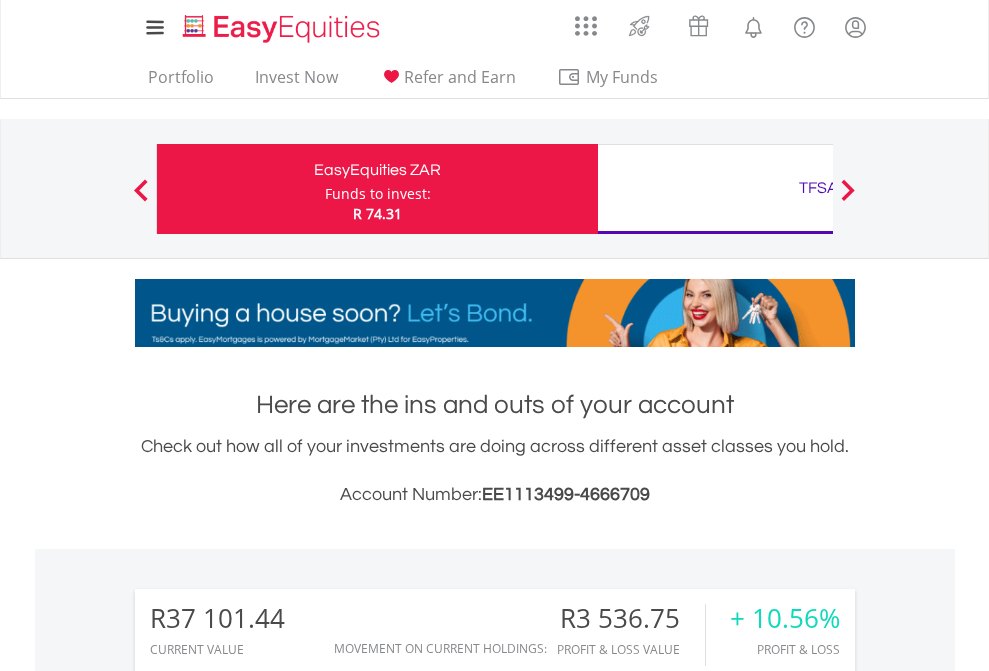 click on "Funds to invest:" at bounding box center [378, 194] 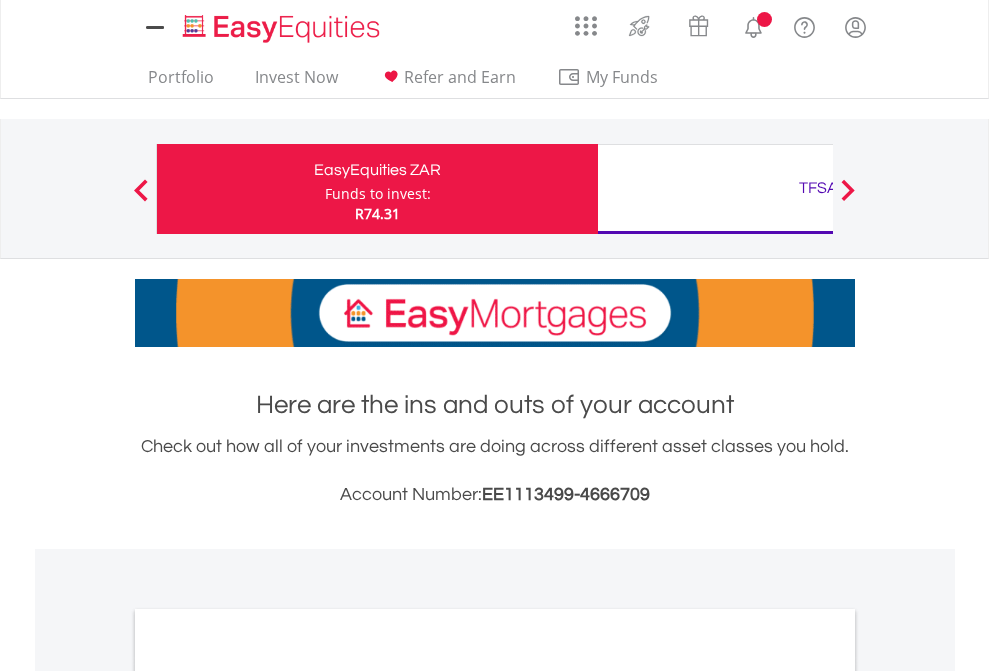 scroll, scrollTop: 0, scrollLeft: 0, axis: both 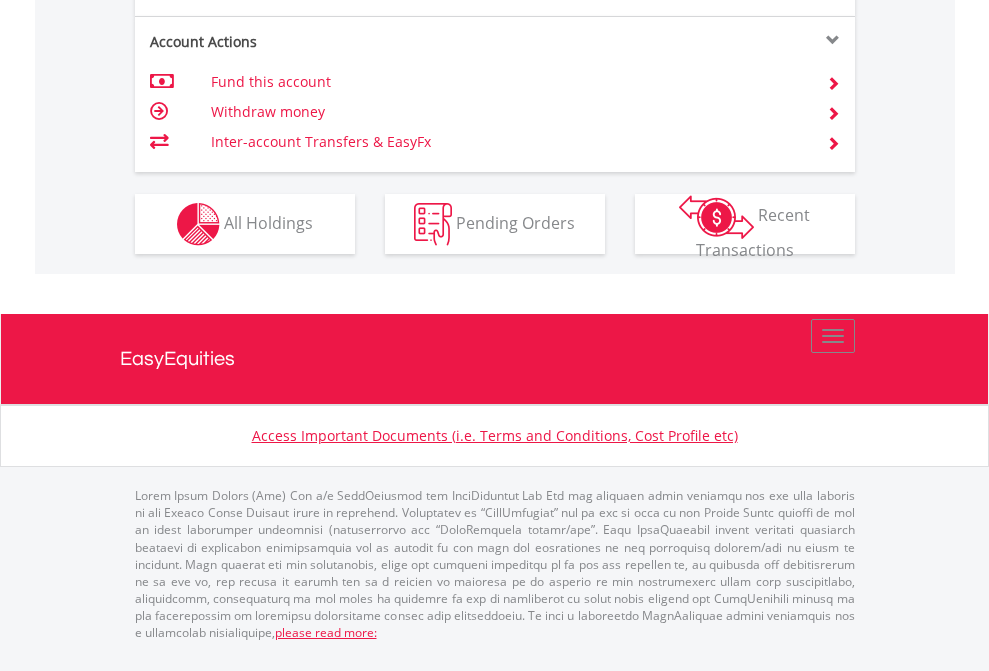 click on "Investment types" at bounding box center (706, -337) 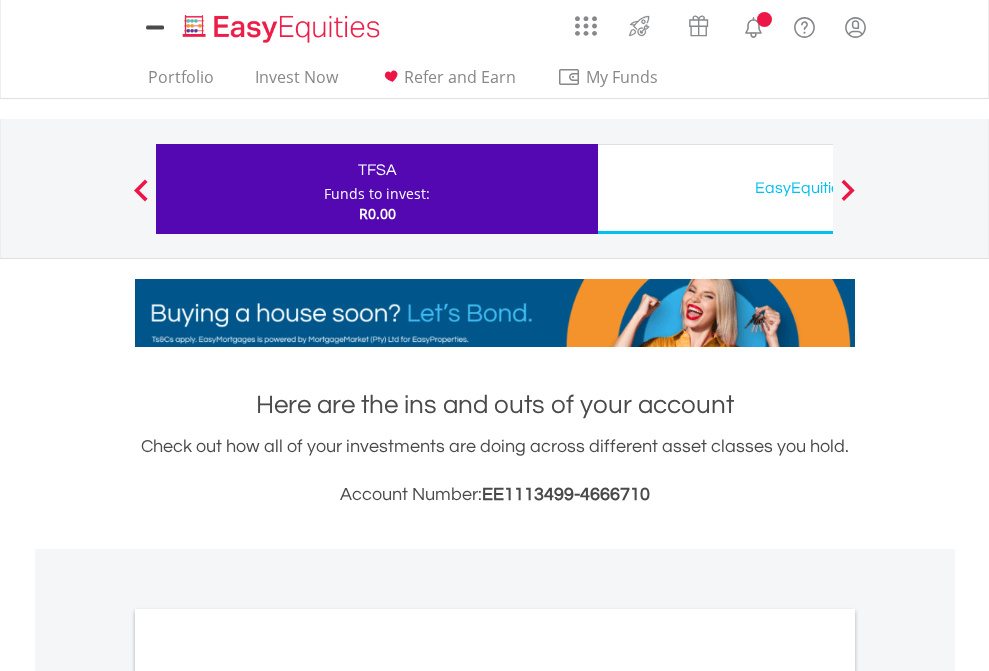 scroll, scrollTop: 0, scrollLeft: 0, axis: both 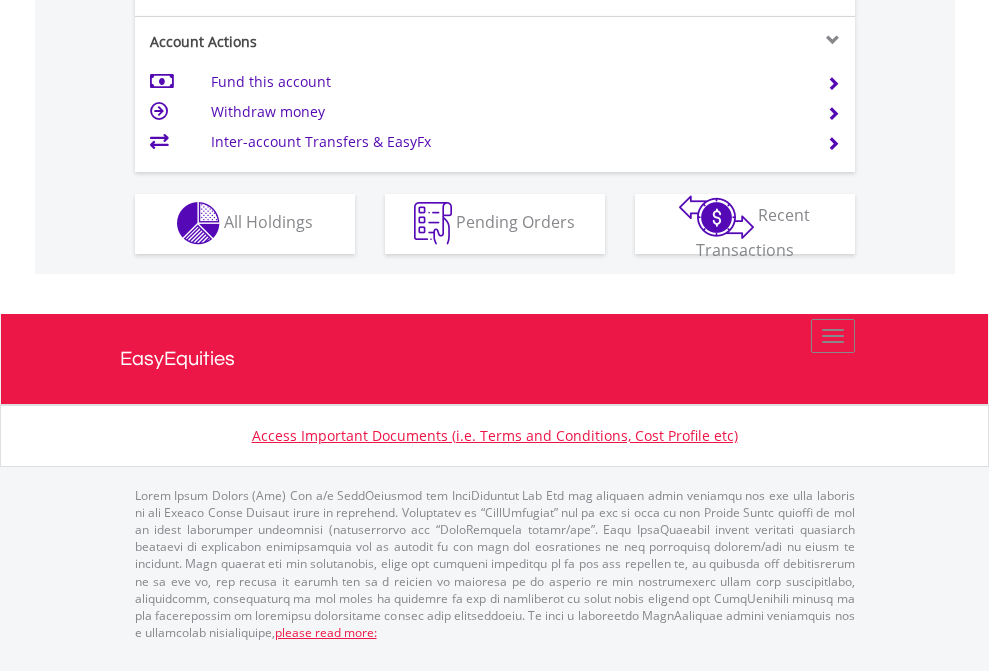 click on "Investment types" at bounding box center (706, -353) 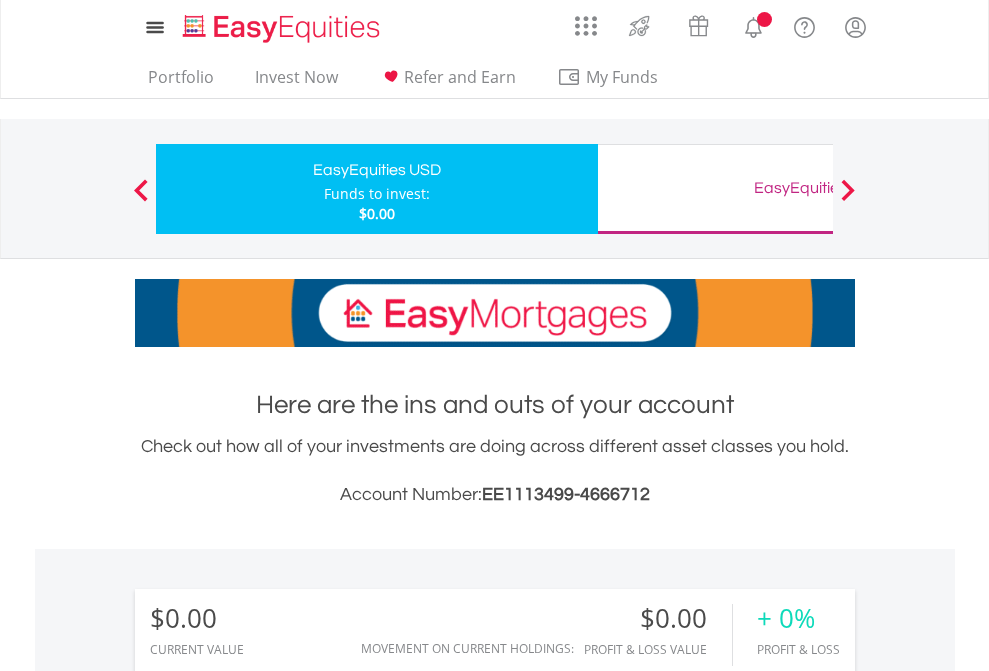 scroll, scrollTop: 0, scrollLeft: 0, axis: both 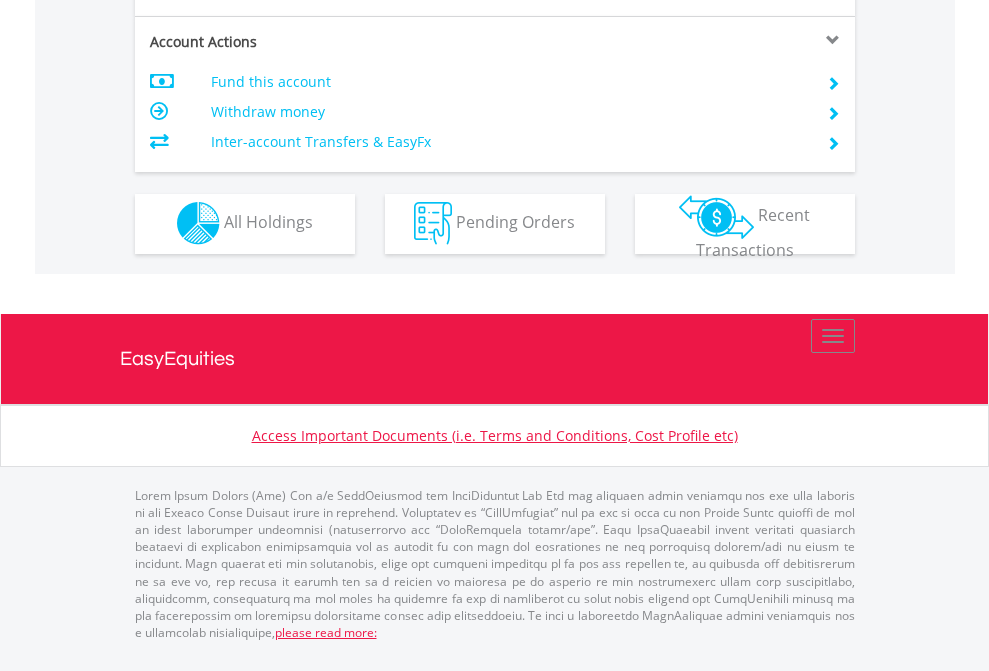click on "Investment types" at bounding box center [706, -353] 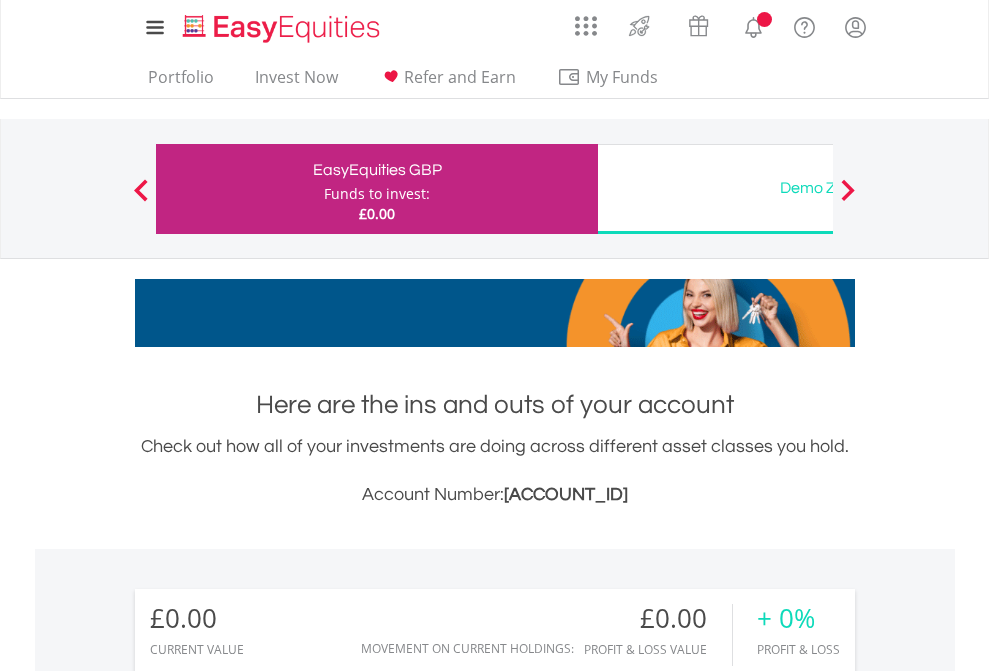 scroll, scrollTop: 0, scrollLeft: 0, axis: both 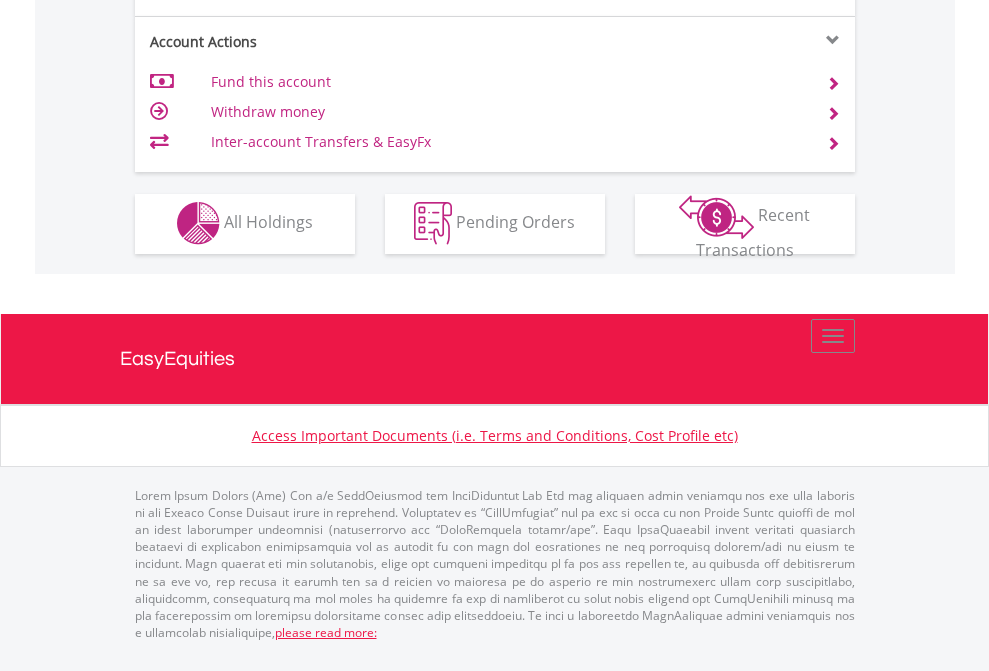 click on "Investment types" at bounding box center [706, -353] 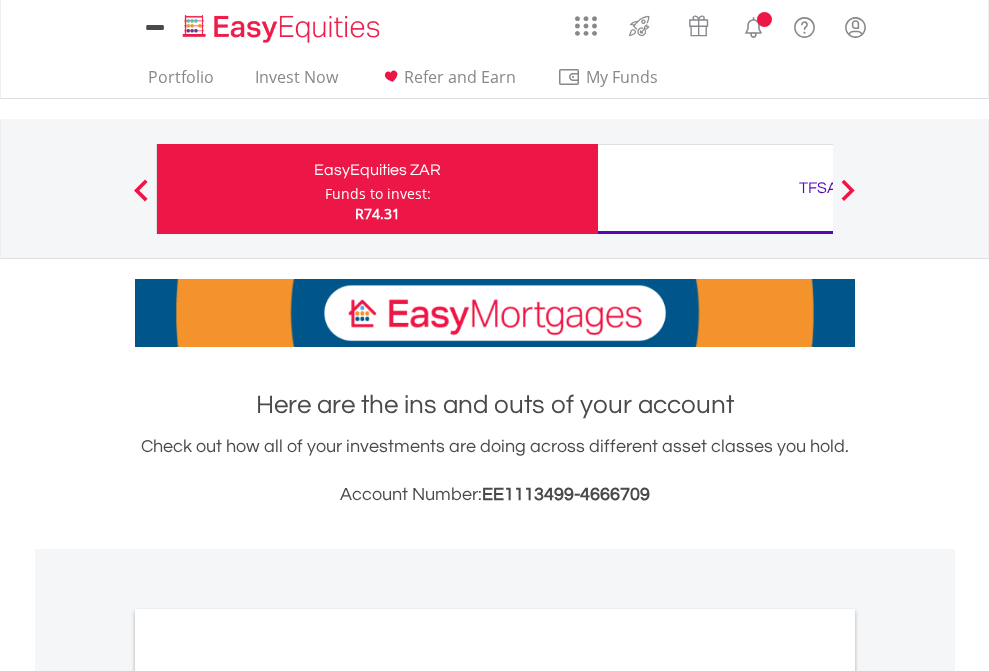 scroll, scrollTop: 0, scrollLeft: 0, axis: both 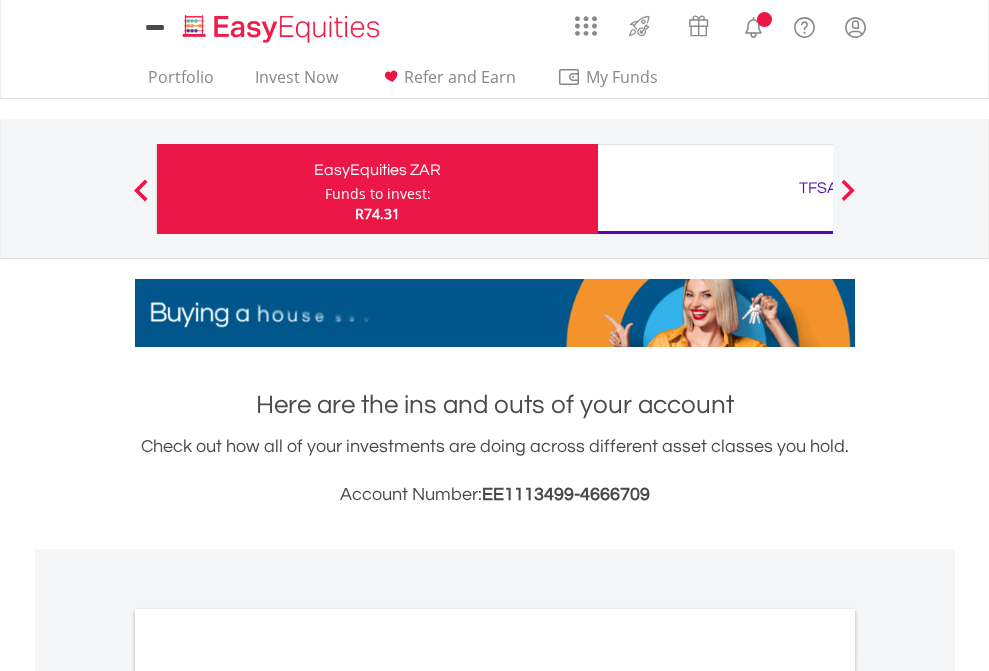 click on "All Holdings" at bounding box center (268, 1096) 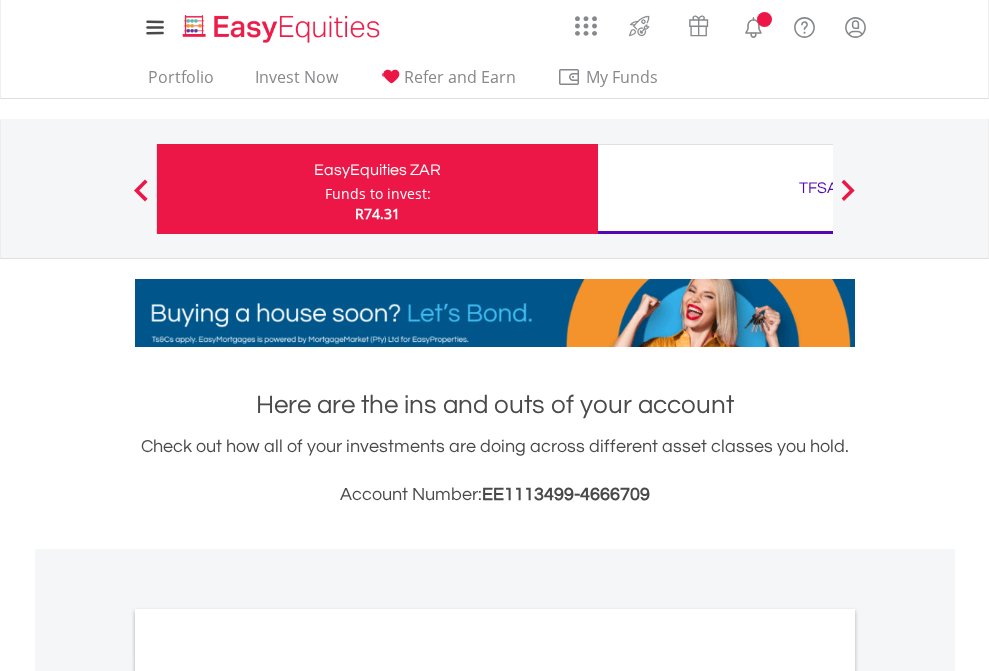 scroll, scrollTop: 1202, scrollLeft: 0, axis: vertical 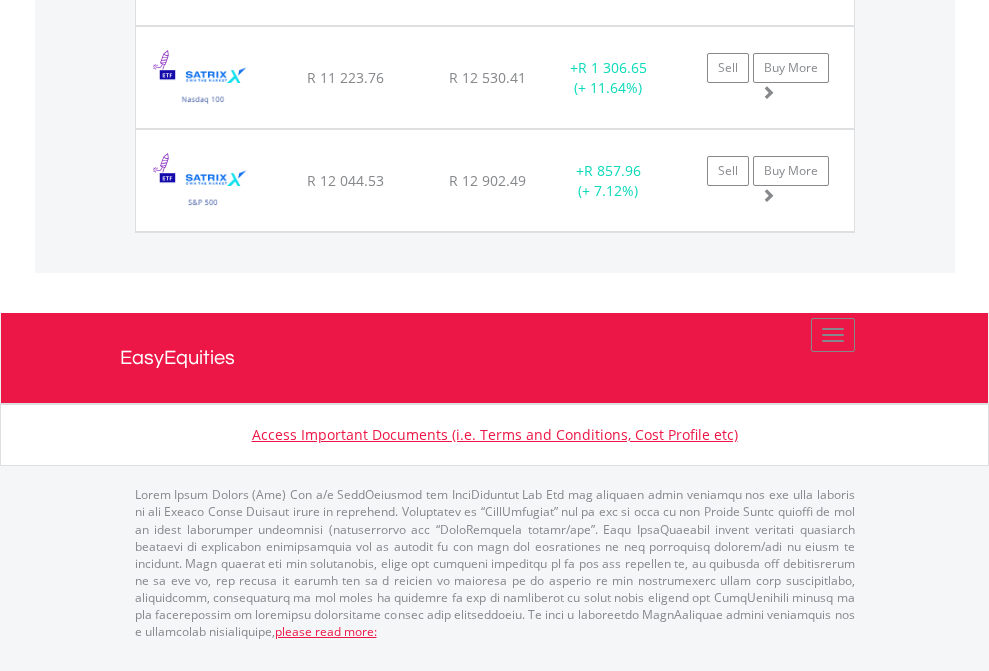 click on "TFSA" at bounding box center [818, -1894] 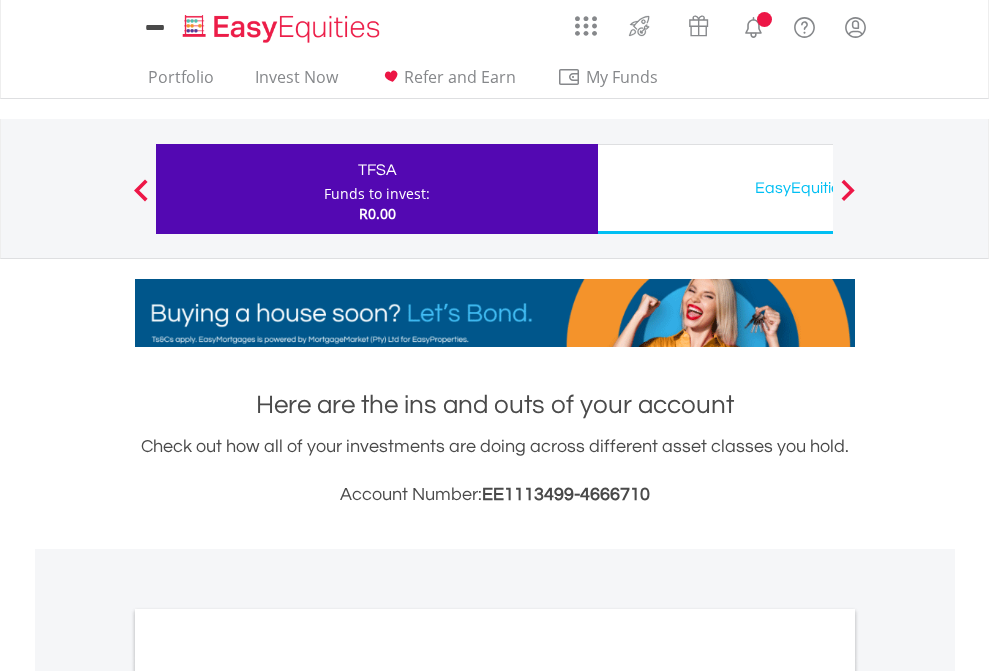 click on "All Holdings" at bounding box center (268, 1096) 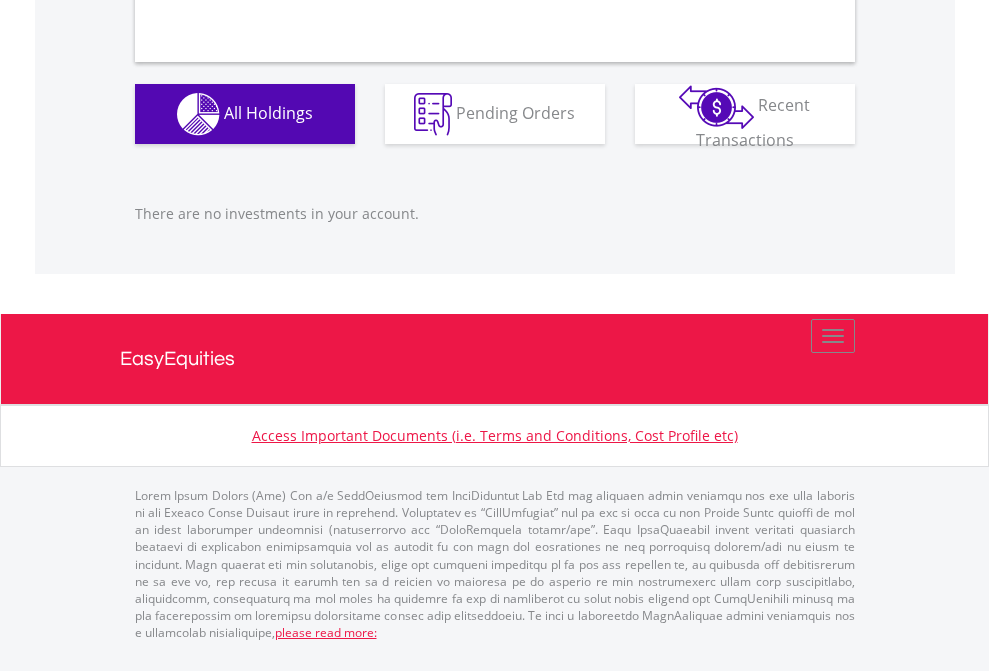 scroll, scrollTop: 1980, scrollLeft: 0, axis: vertical 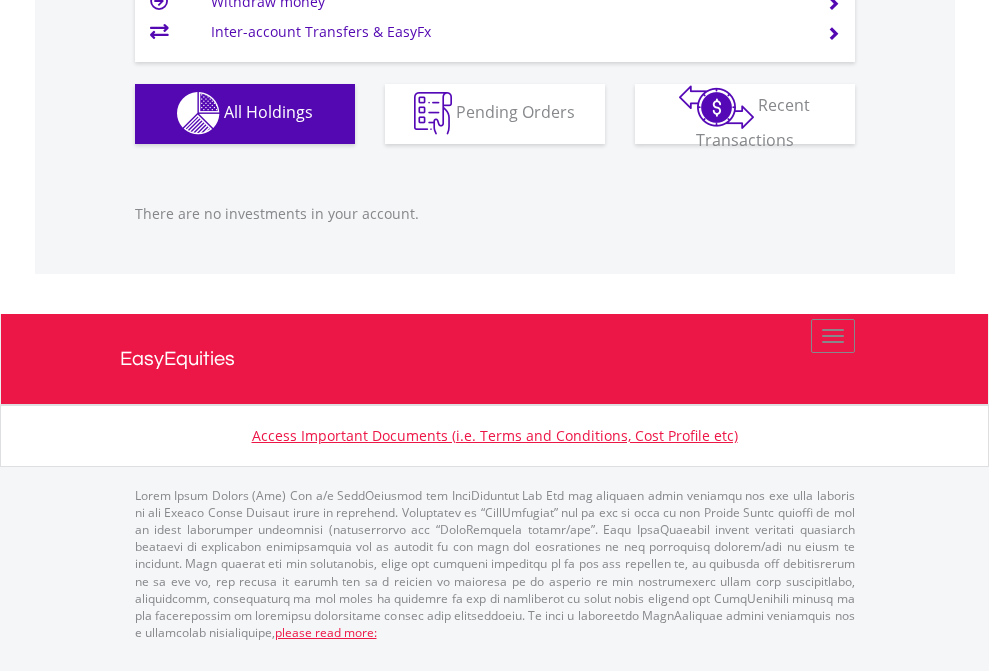 click on "EasyEquities USD" at bounding box center [818, -1142] 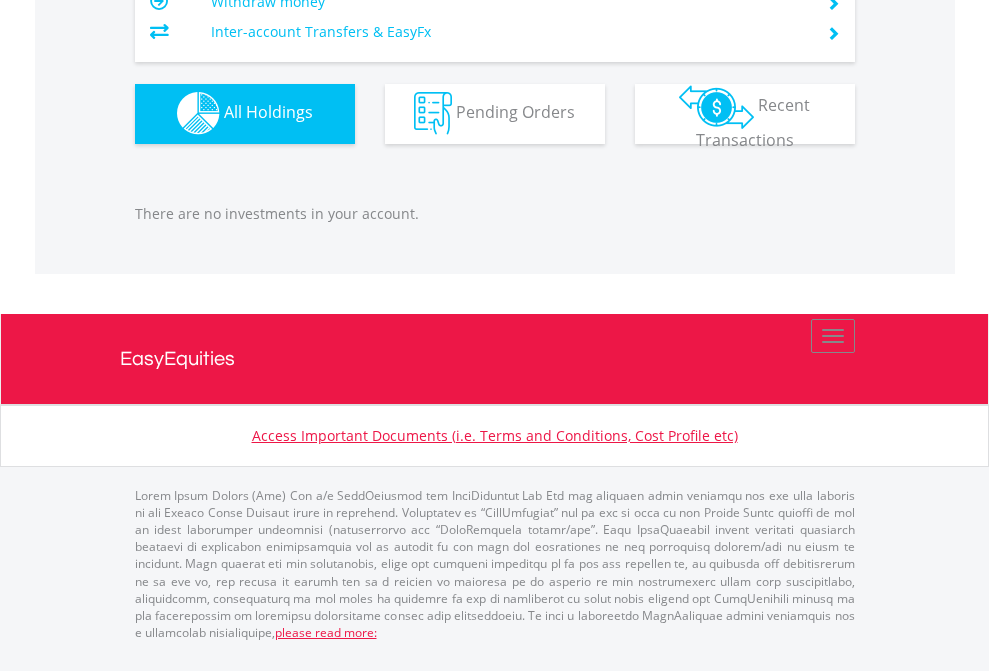 scroll, scrollTop: 1980, scrollLeft: 0, axis: vertical 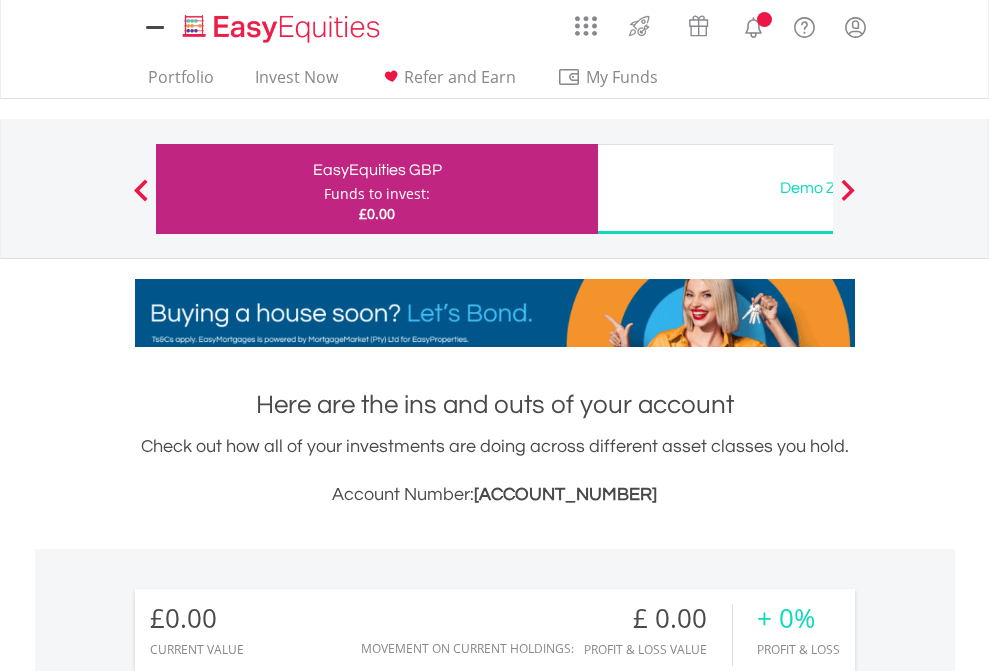 click on "All Holdings" at bounding box center (268, 1442) 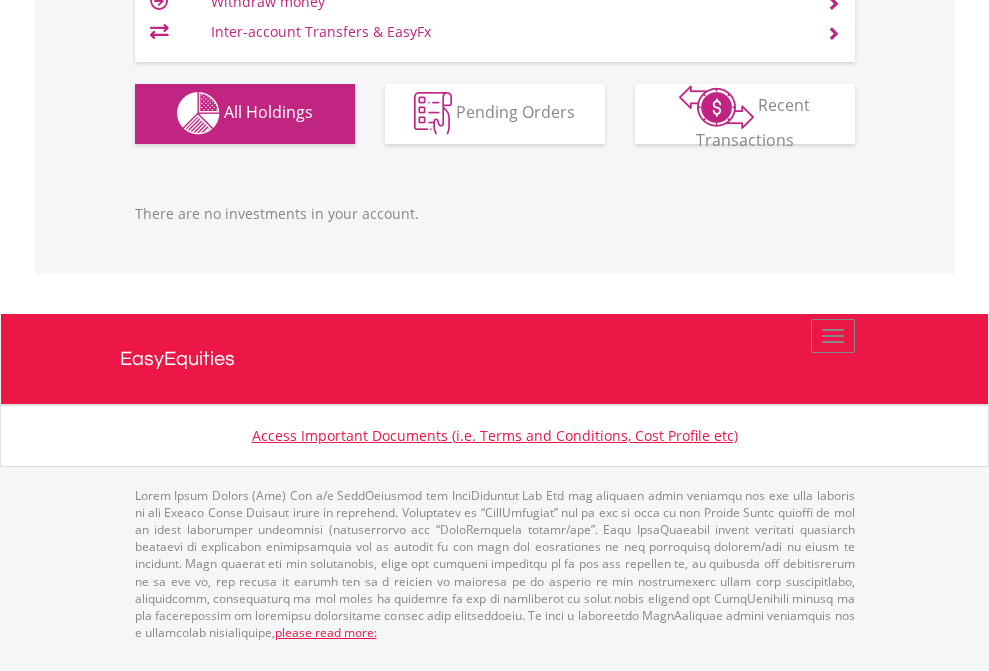 scroll, scrollTop: 1980, scrollLeft: 0, axis: vertical 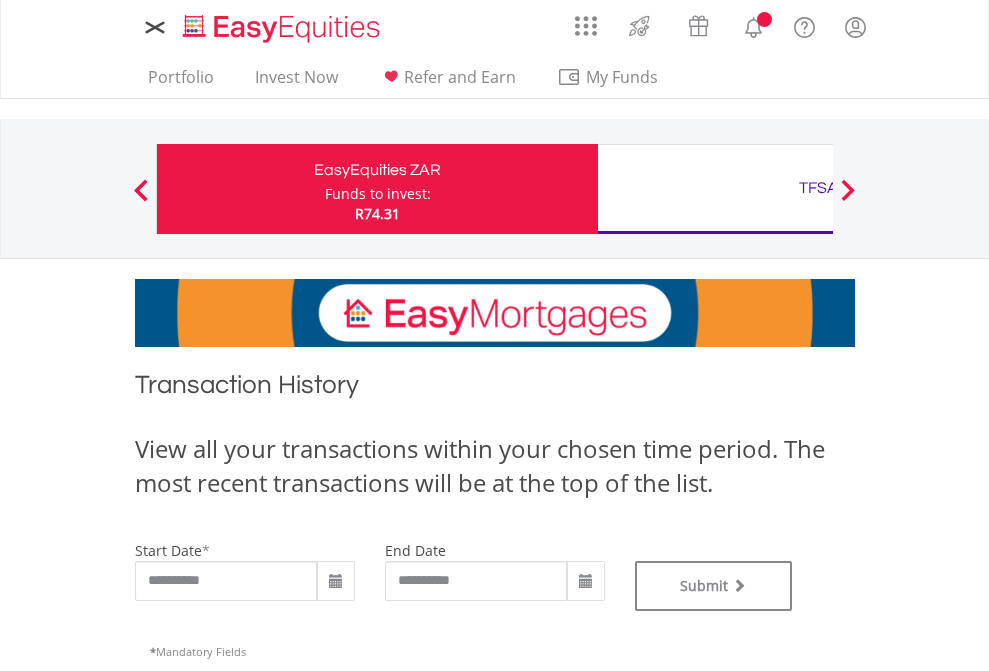 type on "**********" 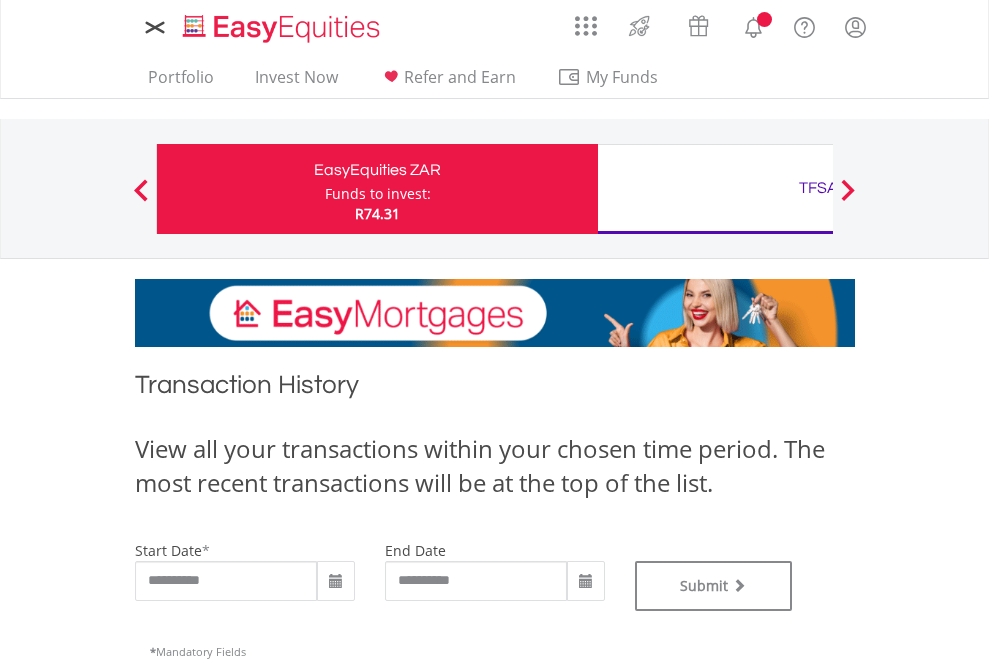 type on "**********" 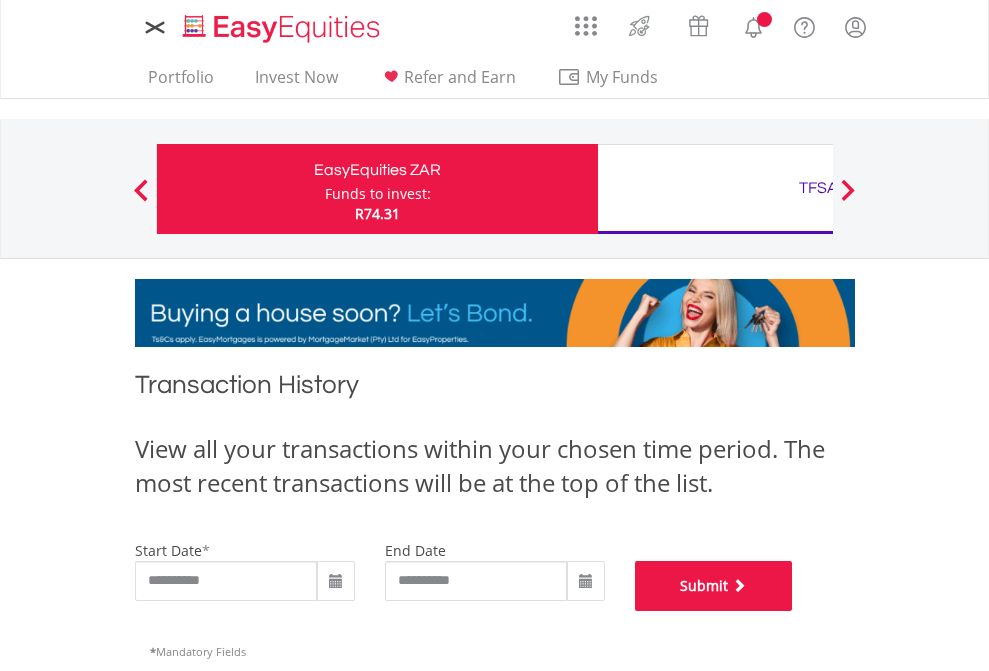 click on "Submit" at bounding box center [714, 586] 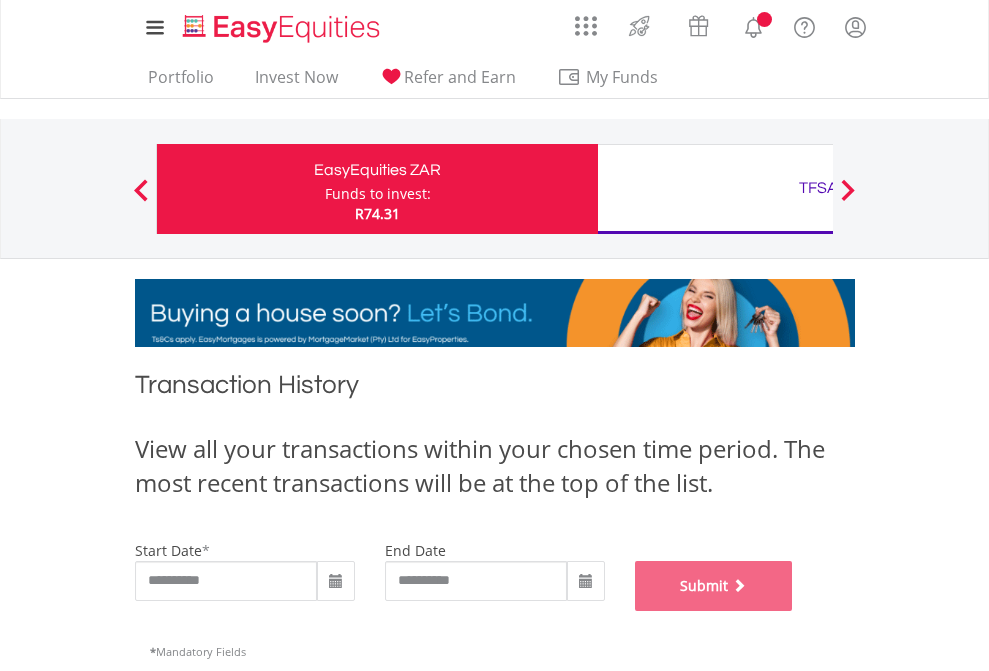 scroll, scrollTop: 811, scrollLeft: 0, axis: vertical 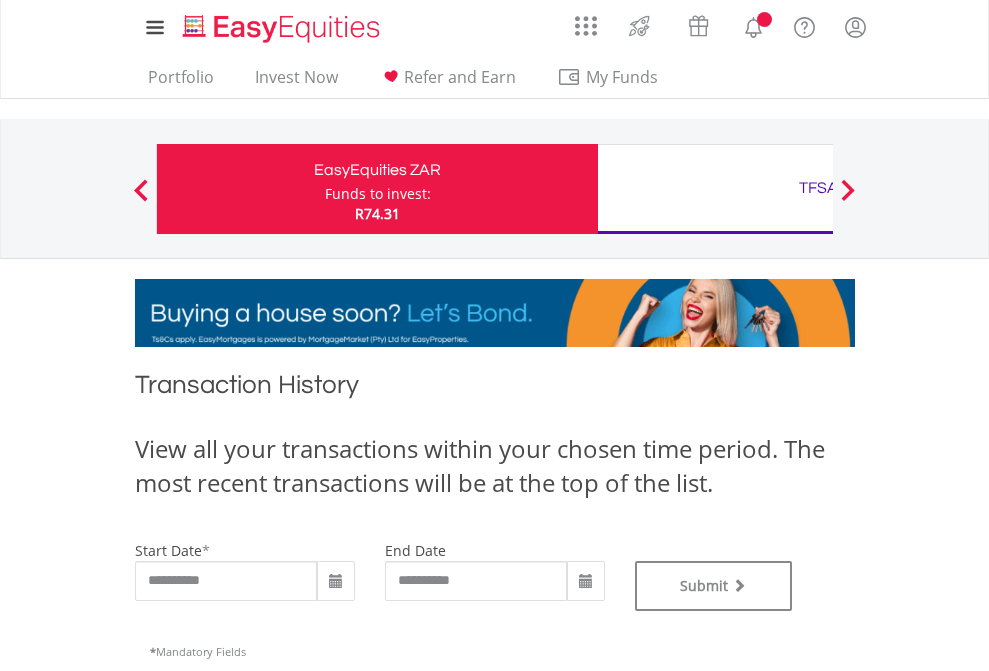 click on "TFSA" at bounding box center (818, 188) 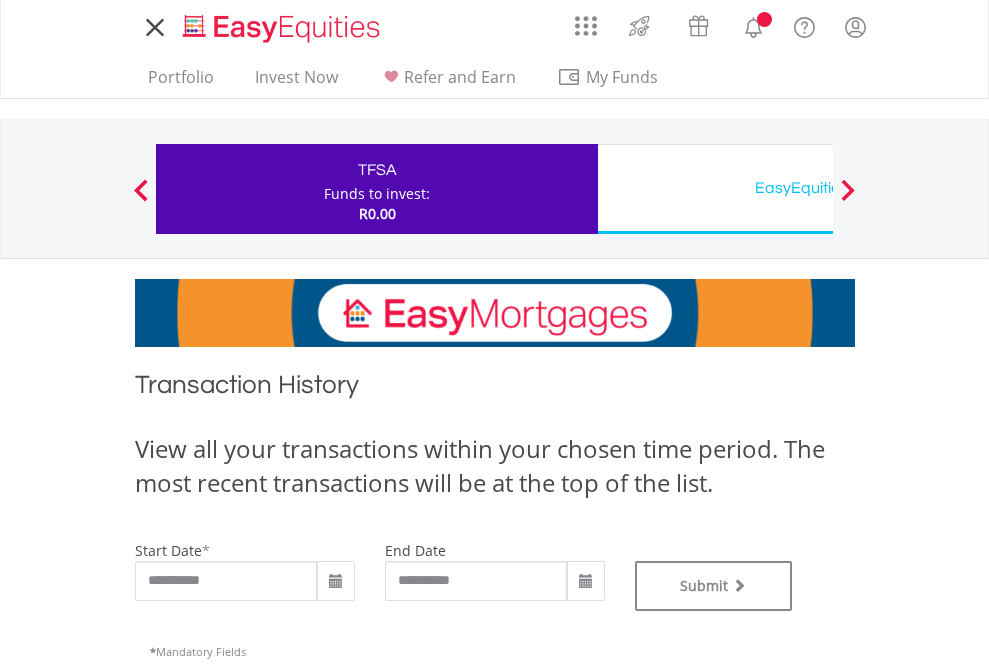 scroll, scrollTop: 0, scrollLeft: 0, axis: both 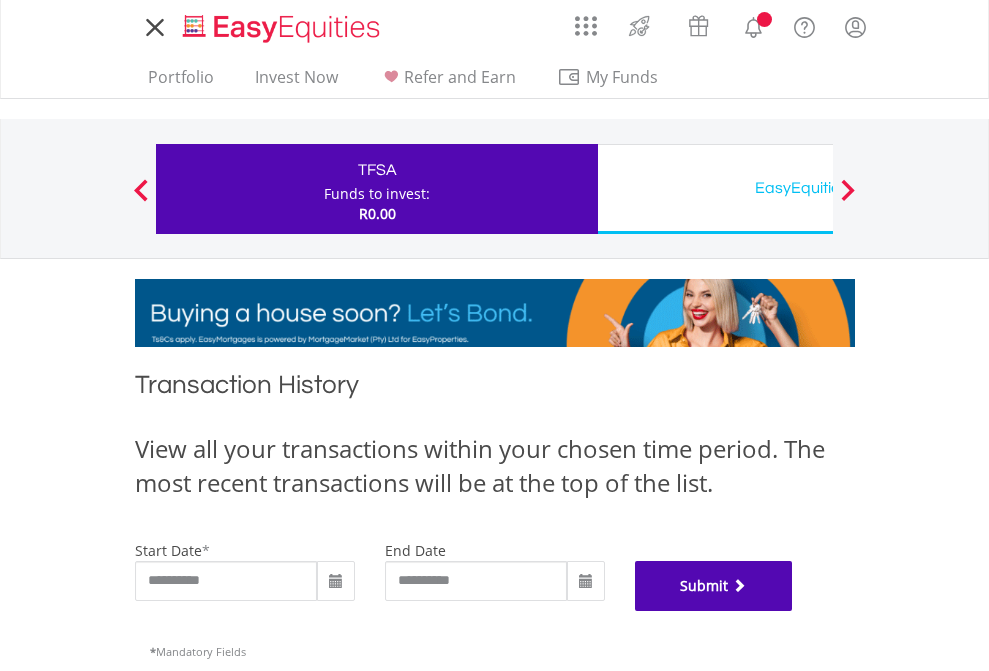 click on "Submit" at bounding box center (714, 586) 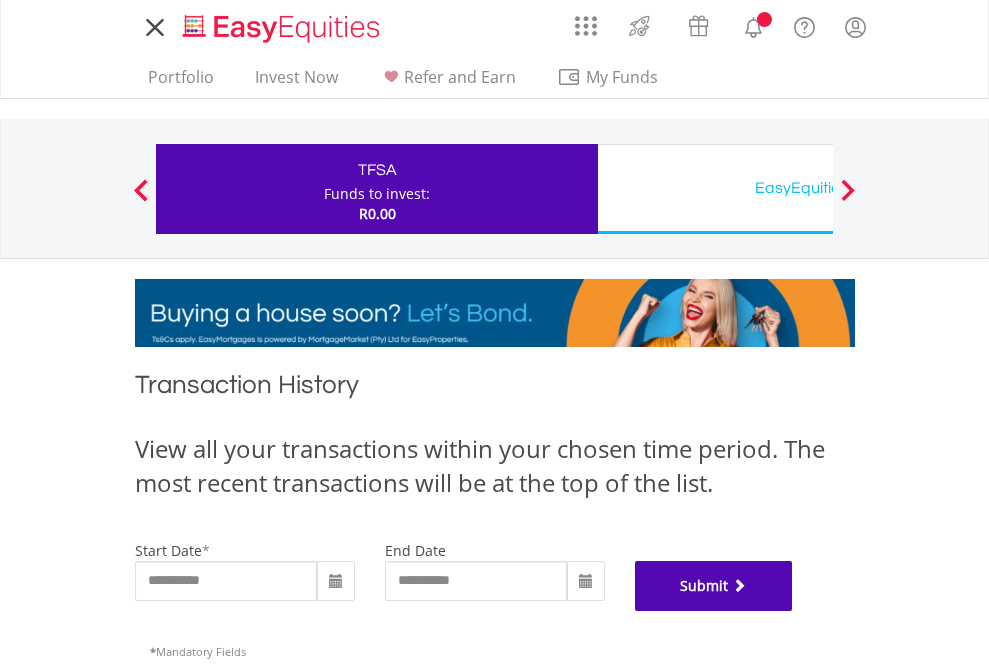 scroll, scrollTop: 811, scrollLeft: 0, axis: vertical 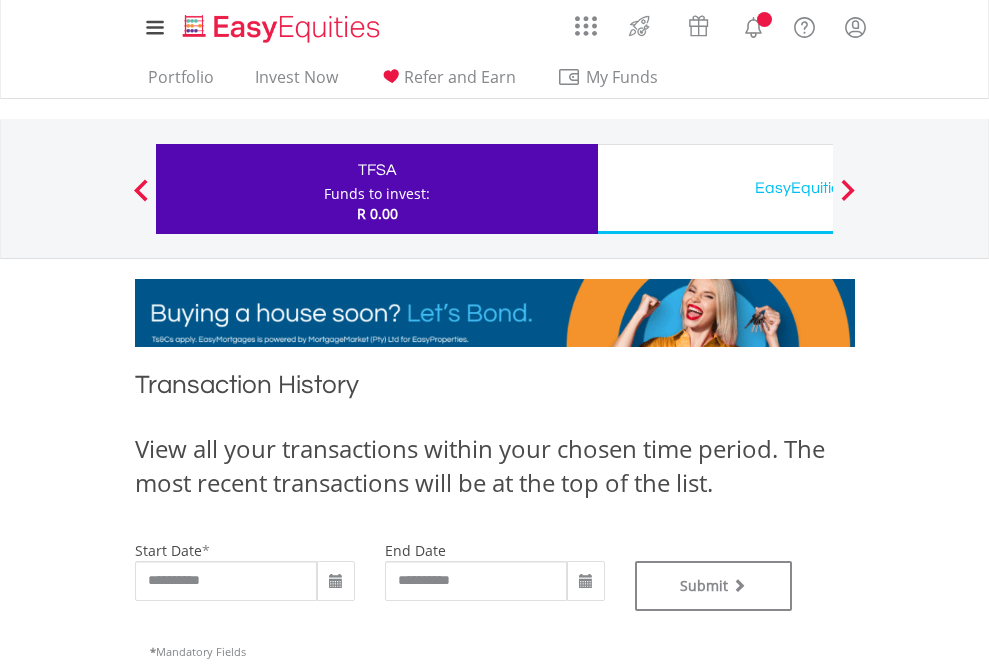 click on "EasyEquities USD" at bounding box center [818, 188] 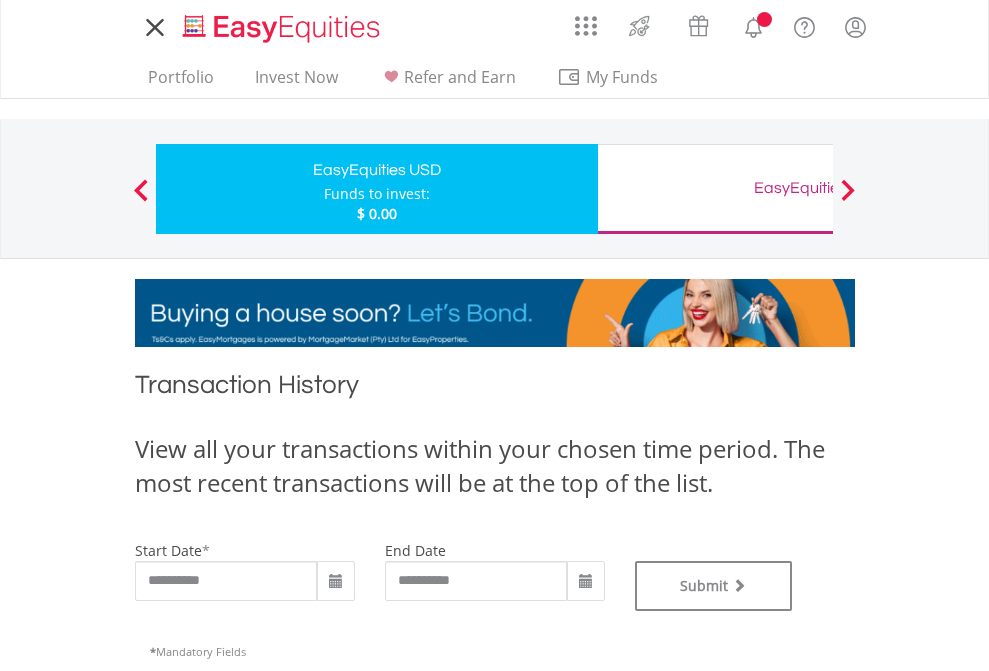 scroll, scrollTop: 0, scrollLeft: 0, axis: both 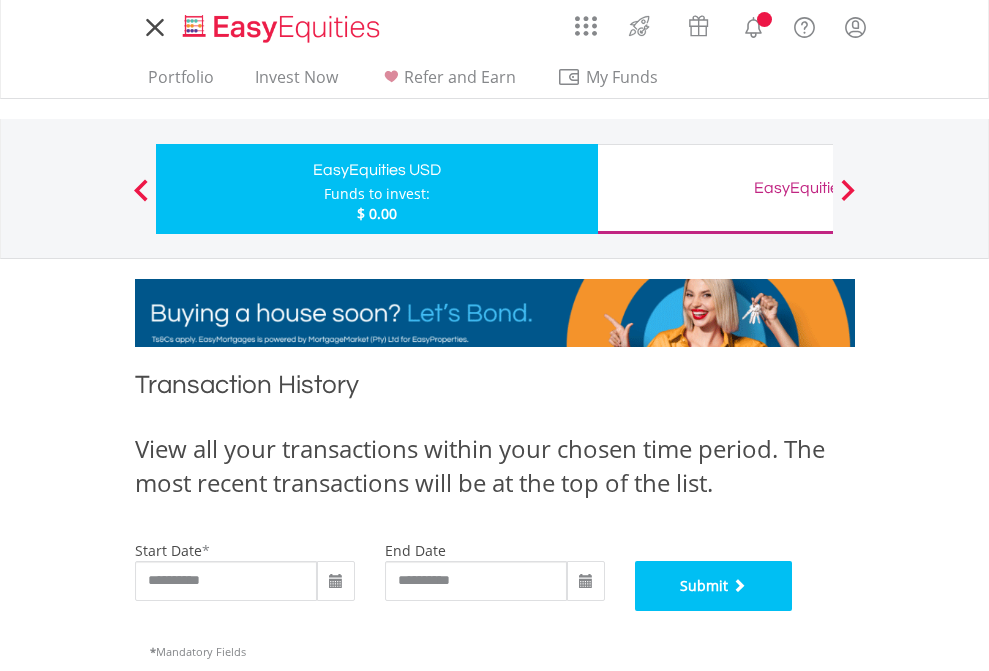 click on "Submit" at bounding box center (714, 586) 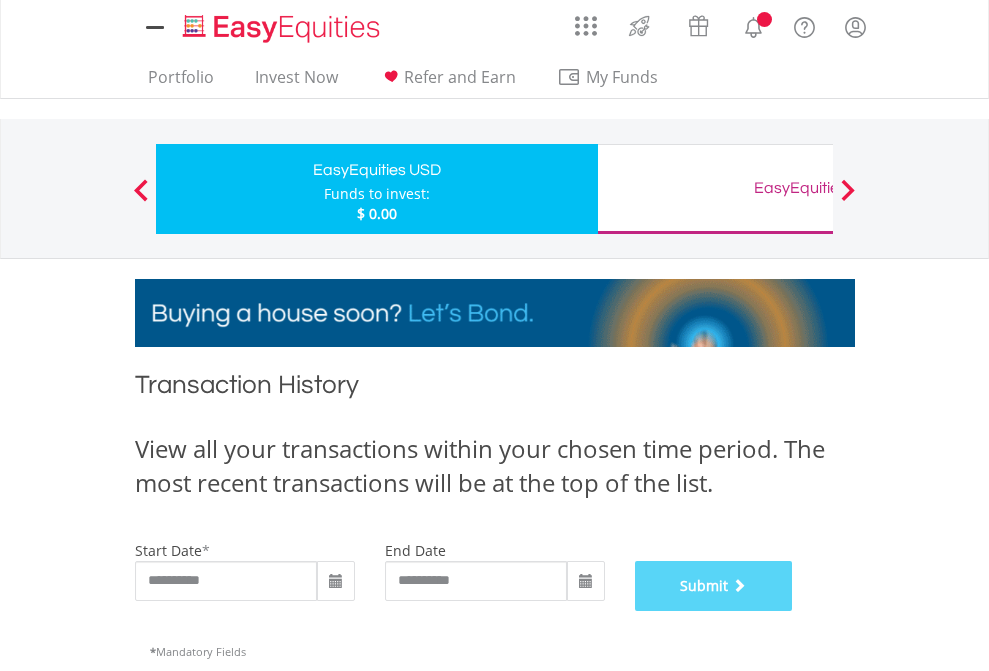 scroll, scrollTop: 811, scrollLeft: 0, axis: vertical 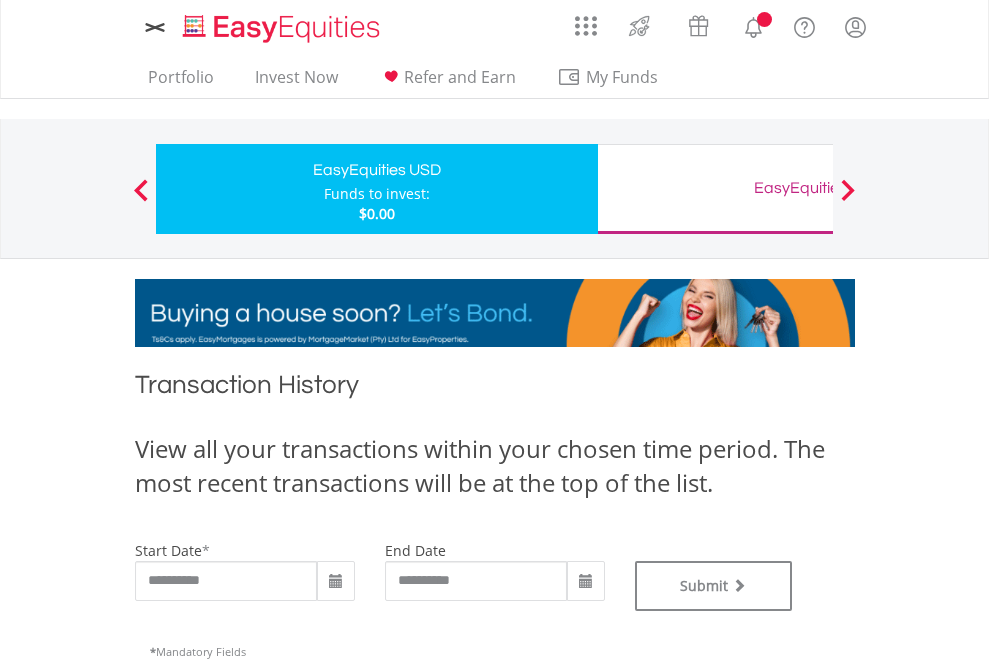 click on "EasyEquities GBP" at bounding box center [818, 188] 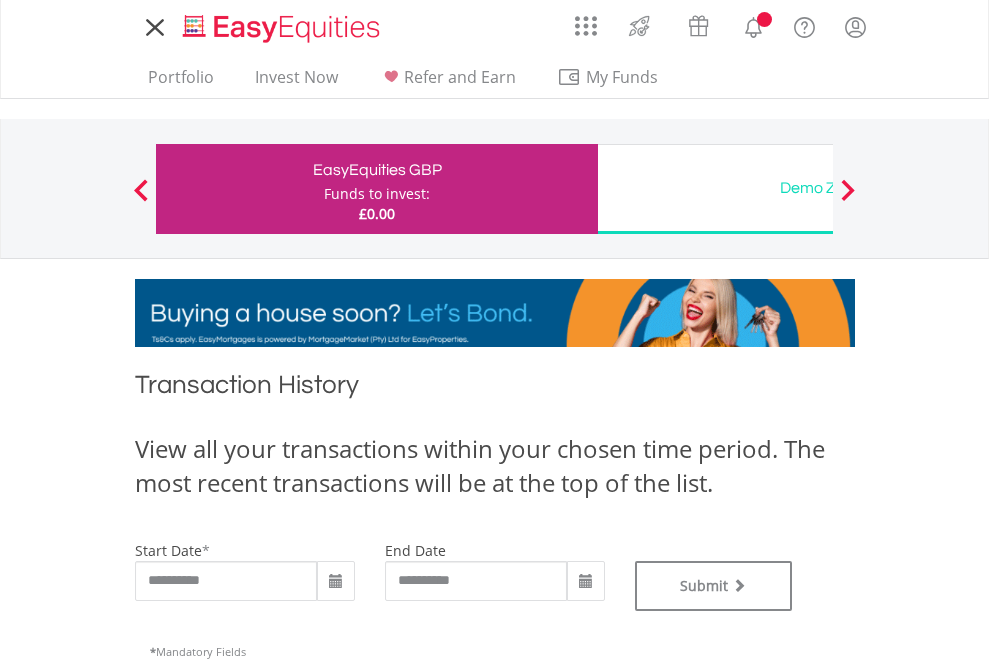 scroll, scrollTop: 0, scrollLeft: 0, axis: both 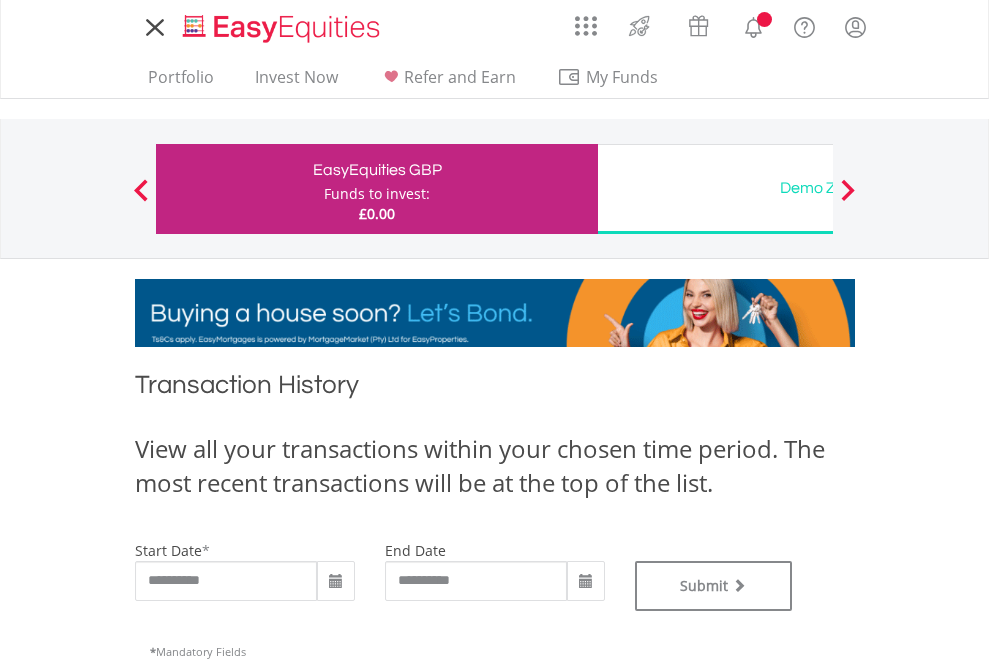 type on "**********" 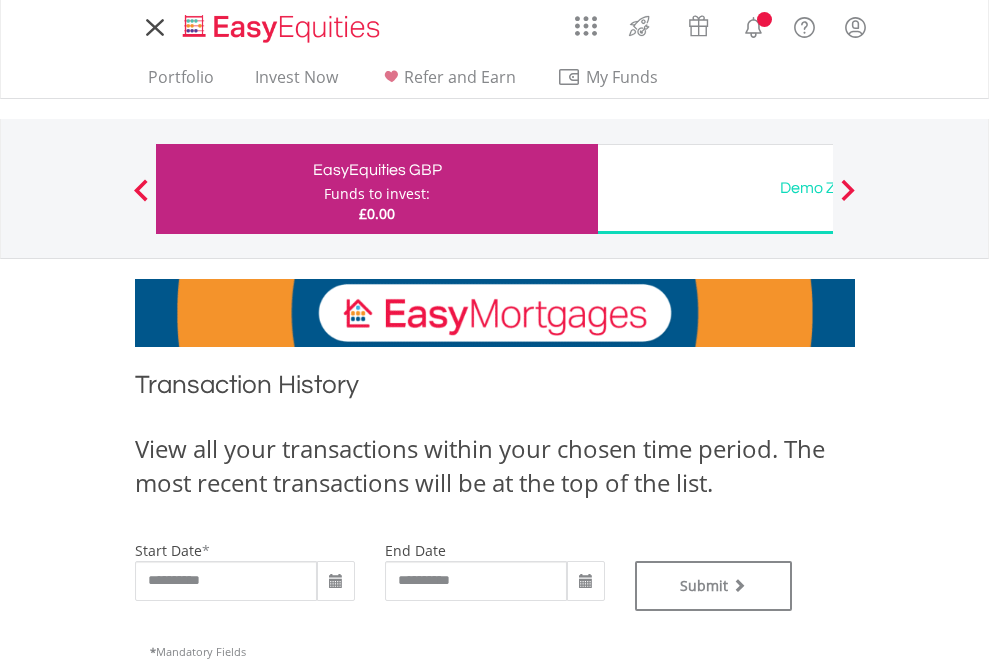 type on "**********" 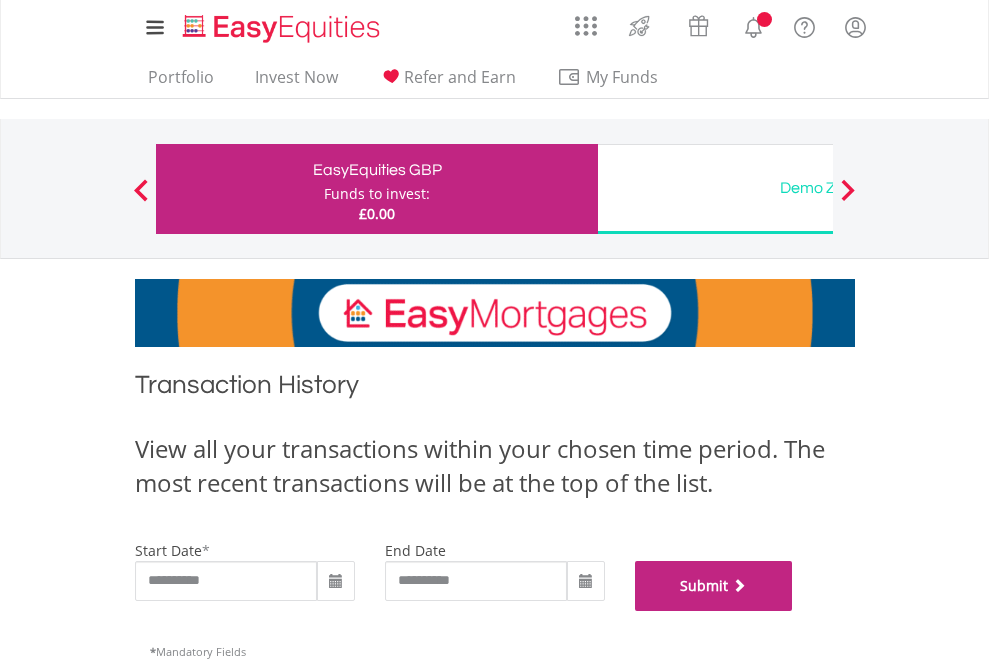 click on "Submit" at bounding box center [714, 586] 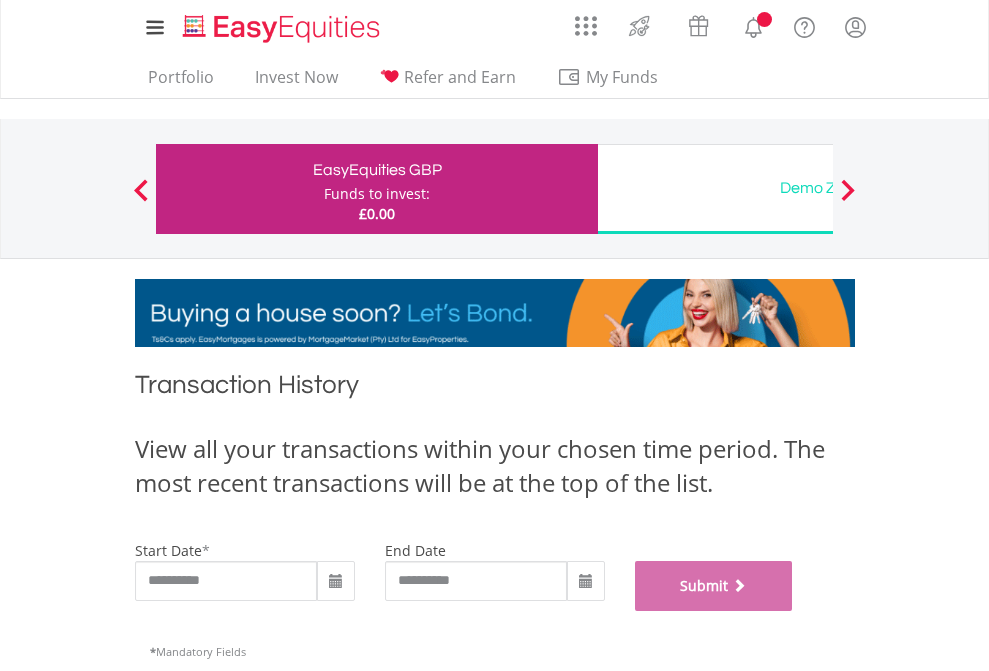 scroll, scrollTop: 811, scrollLeft: 0, axis: vertical 